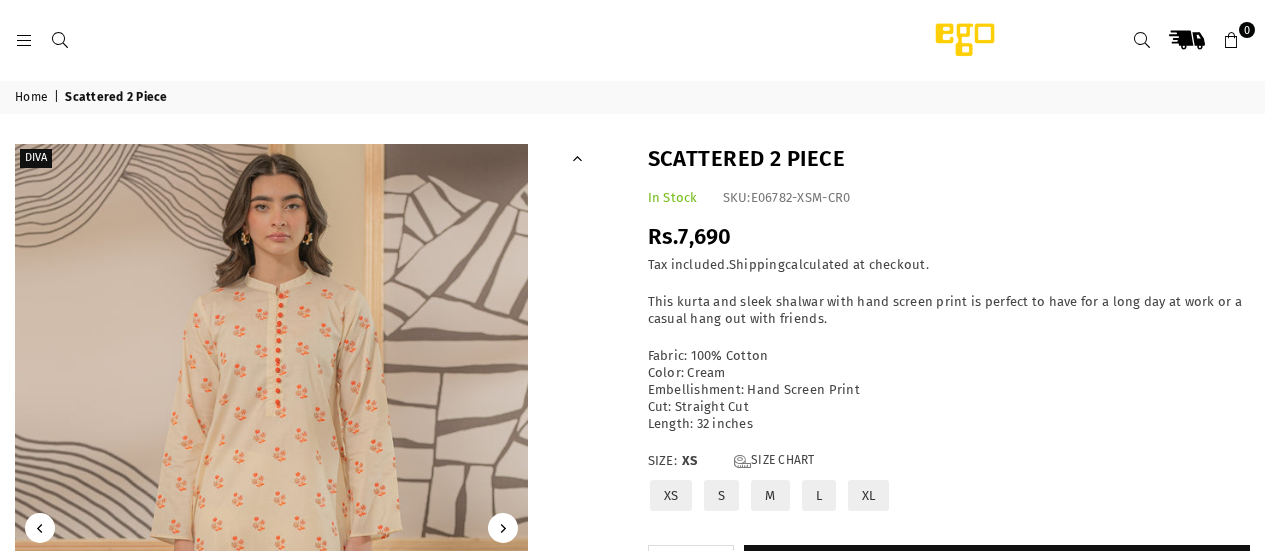 scroll, scrollTop: 0, scrollLeft: 0, axis: both 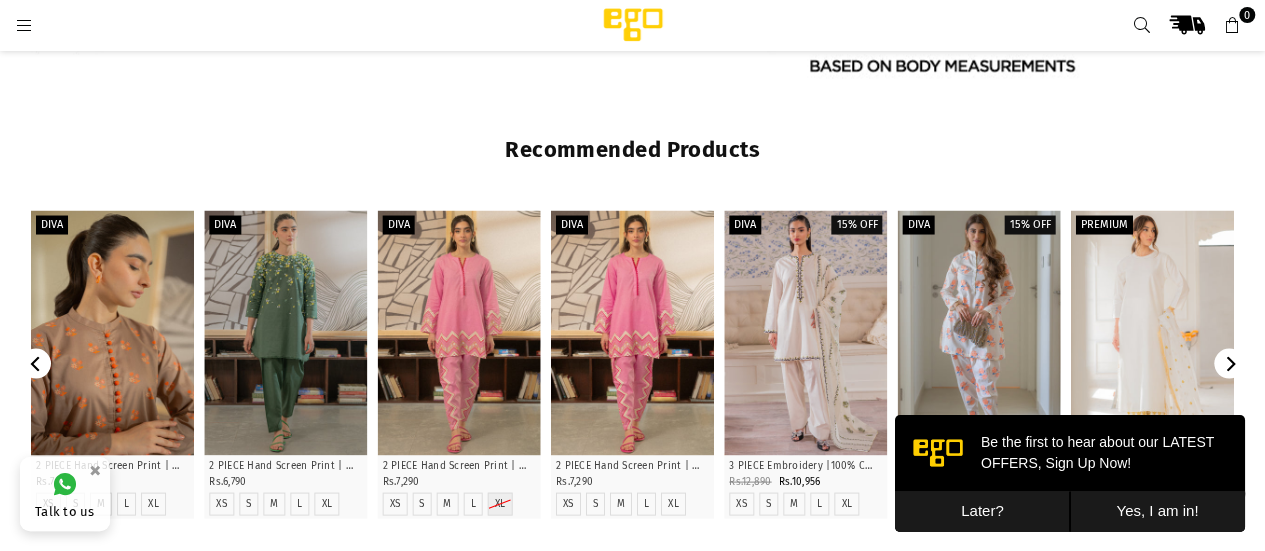 click at bounding box center (112, 332) 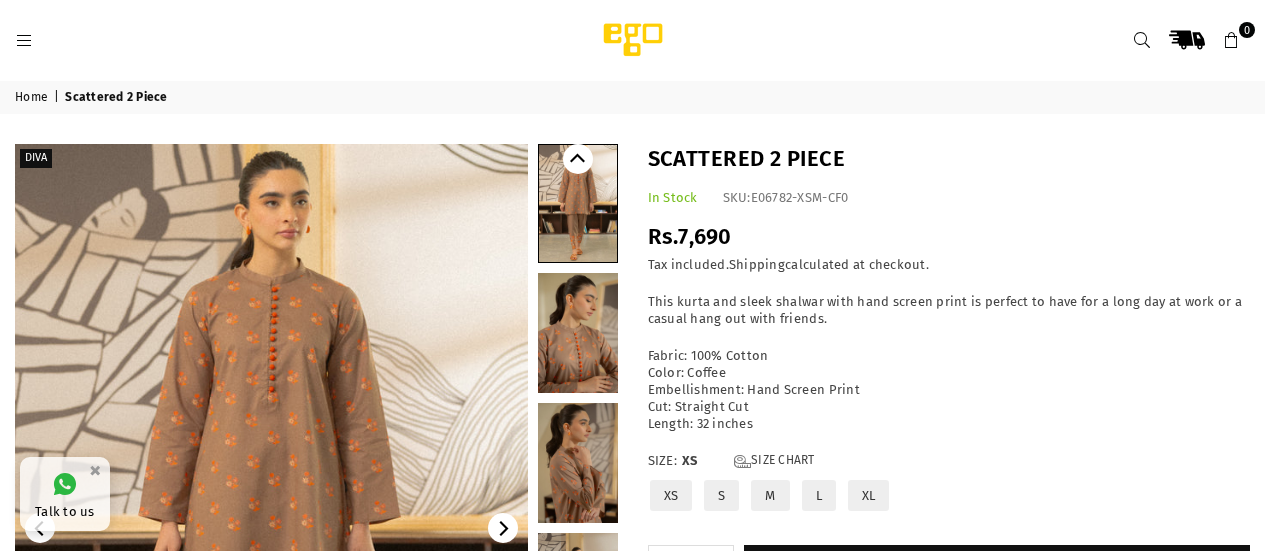 scroll, scrollTop: 0, scrollLeft: 0, axis: both 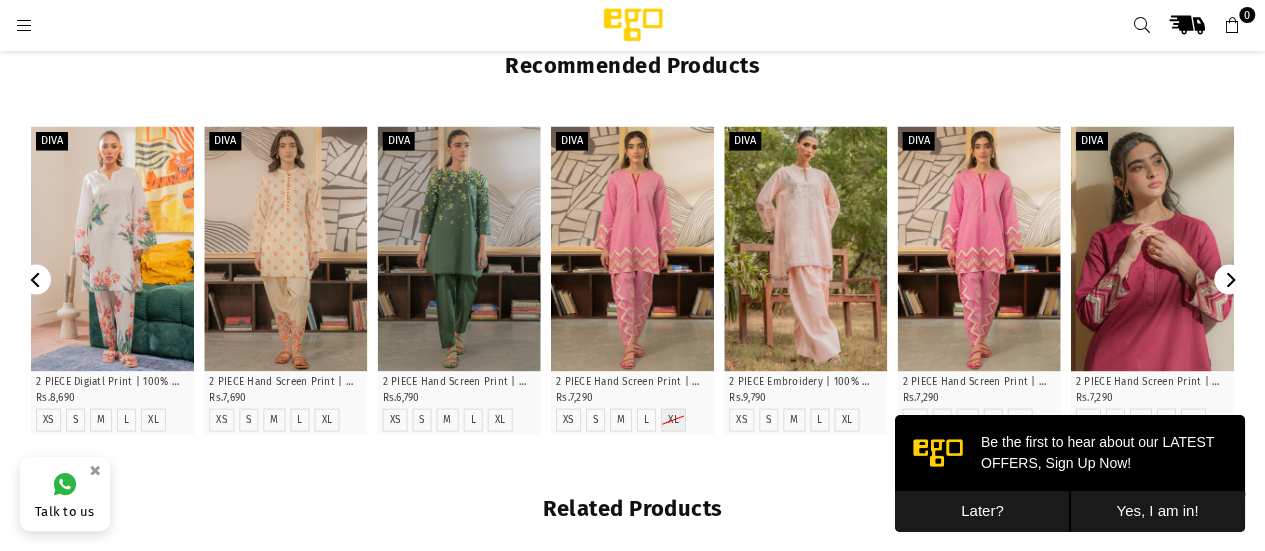 click at bounding box center [1152, 248] 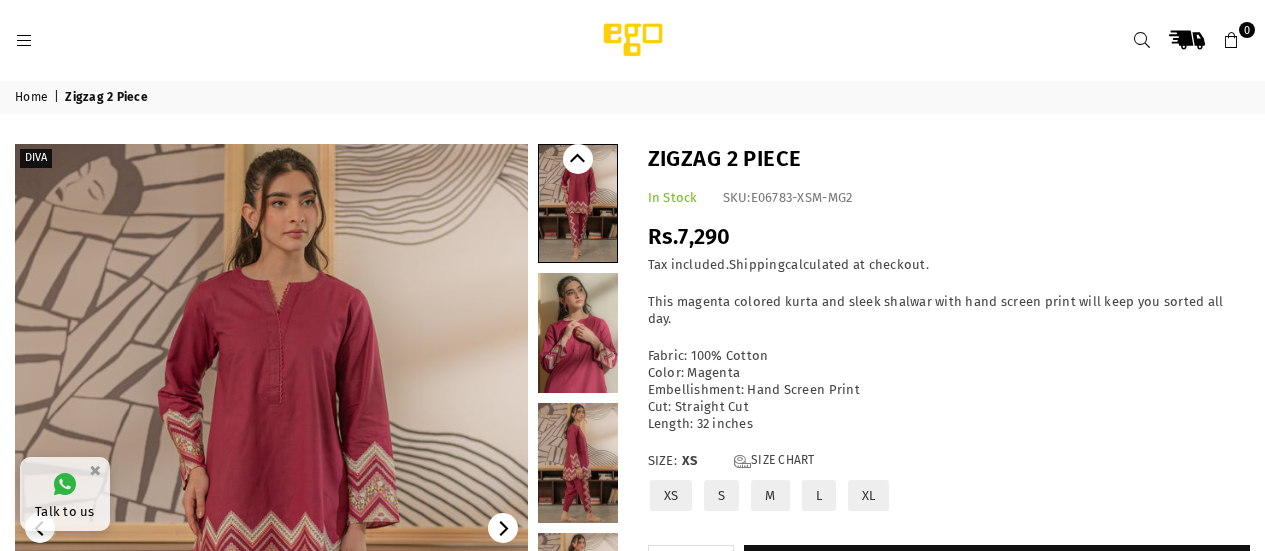 scroll, scrollTop: 0, scrollLeft: 0, axis: both 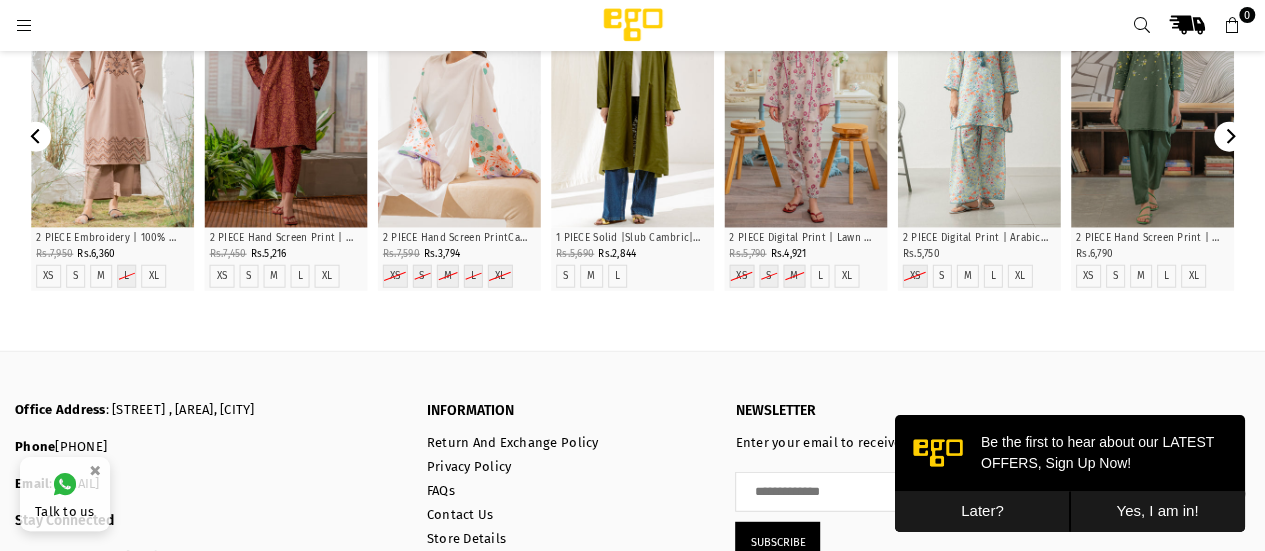 click at bounding box center (459, 105) 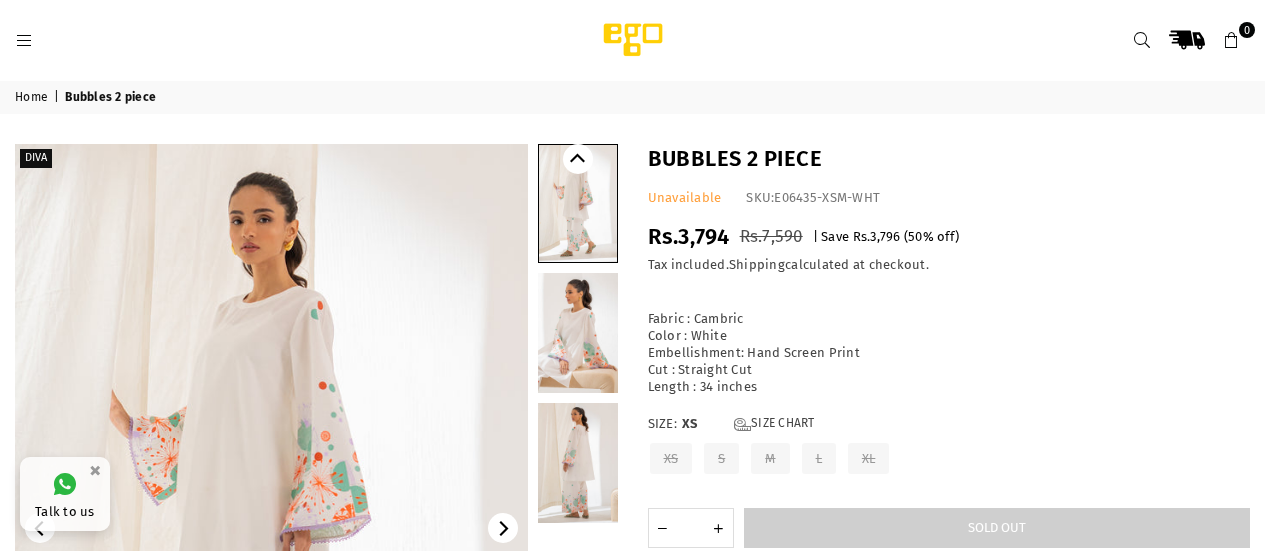 scroll, scrollTop: 0, scrollLeft: 0, axis: both 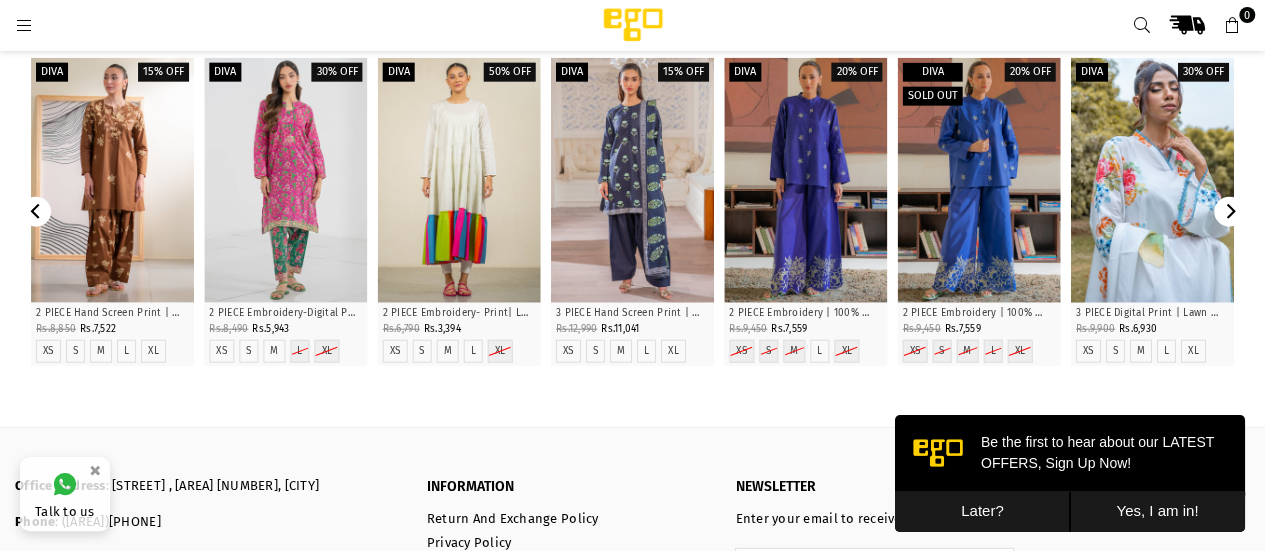 click at bounding box center (1152, 180) 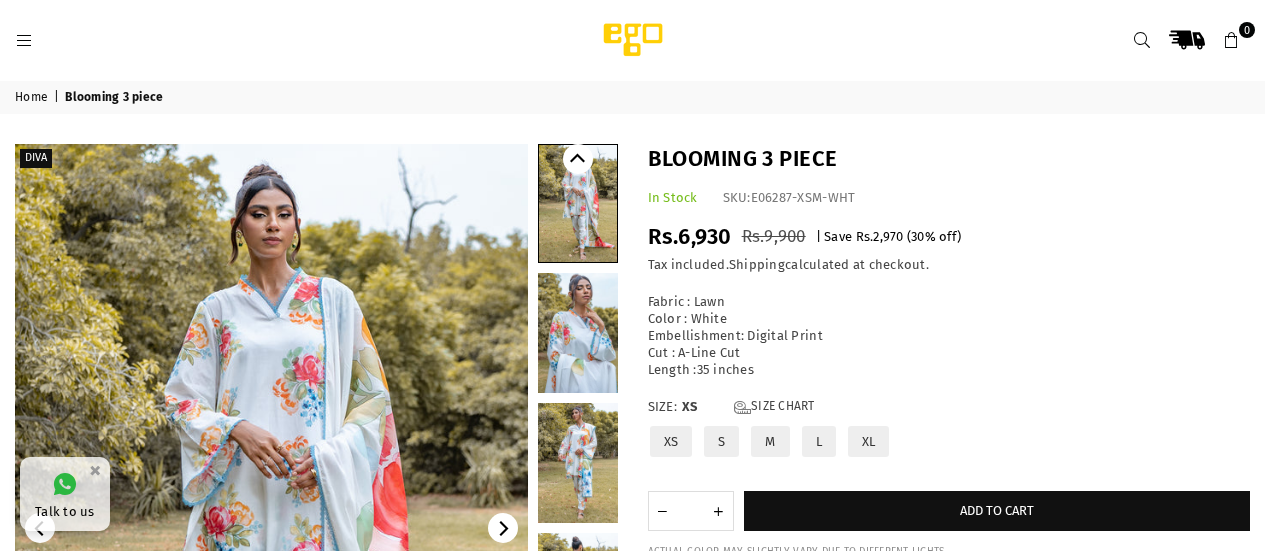 scroll, scrollTop: 0, scrollLeft: 0, axis: both 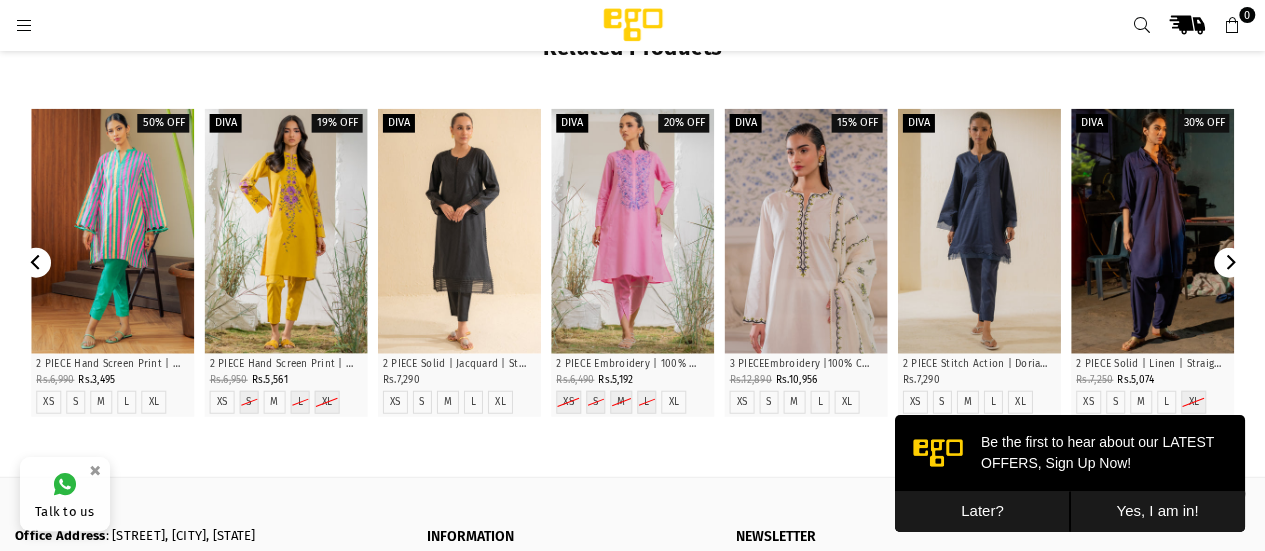 click at bounding box center [805, 231] 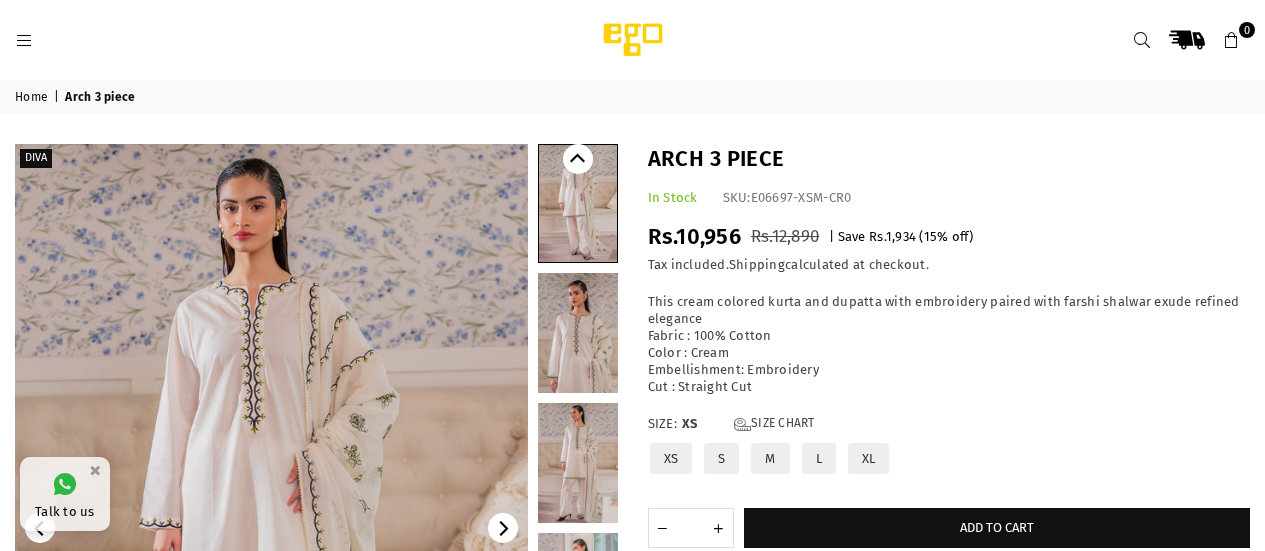 scroll, scrollTop: 0, scrollLeft: 0, axis: both 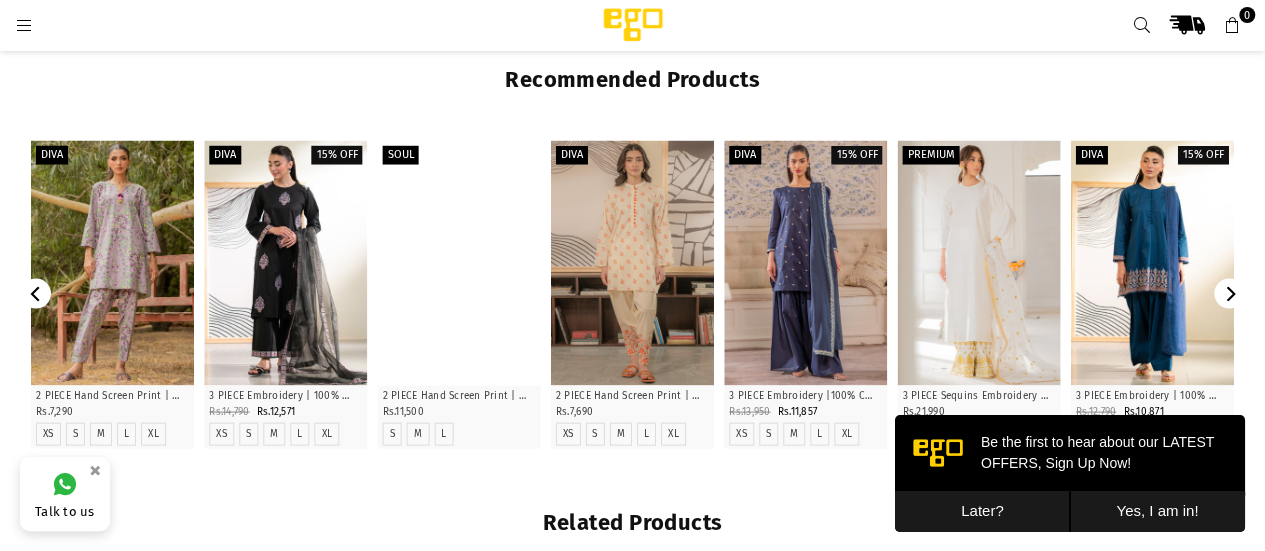 click at bounding box center [459, 262] 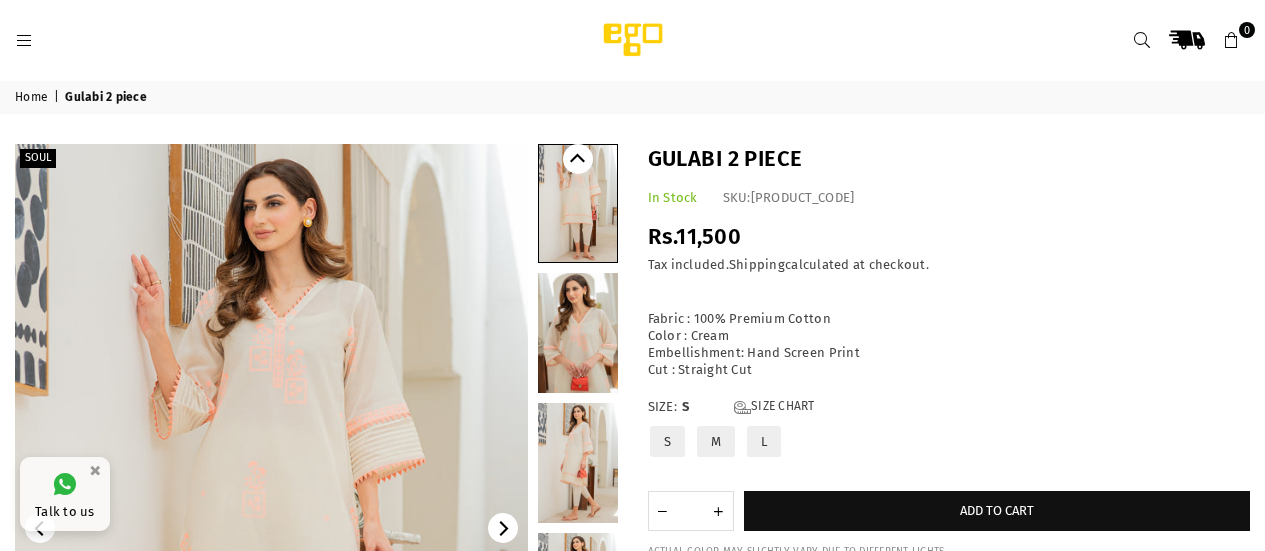 scroll, scrollTop: 0, scrollLeft: 0, axis: both 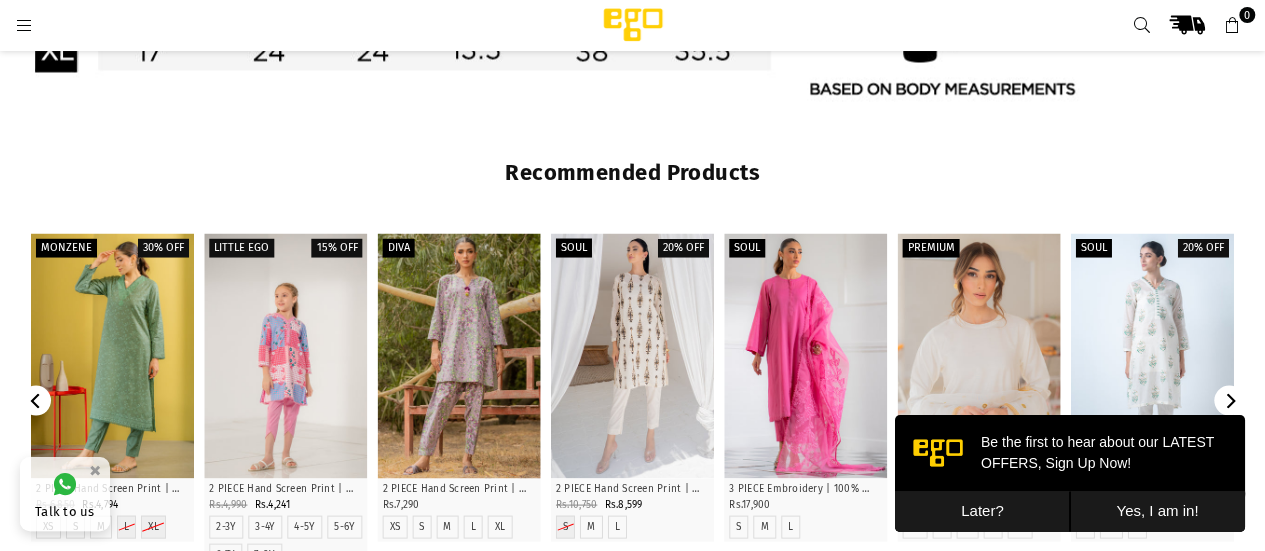 click at bounding box center (978, 355) 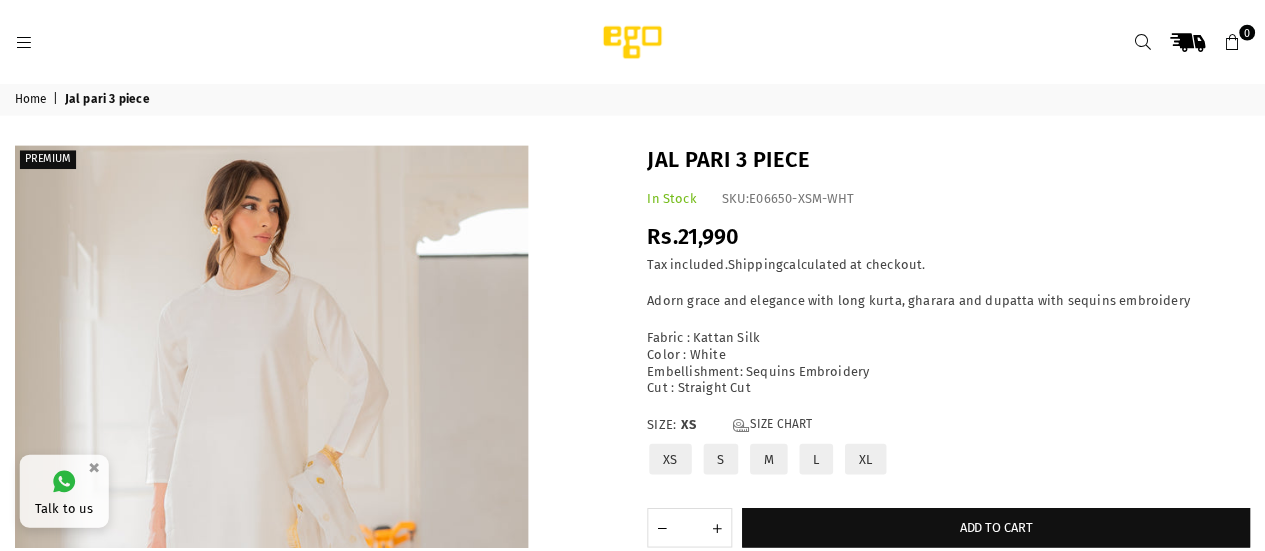 scroll, scrollTop: 0, scrollLeft: 0, axis: both 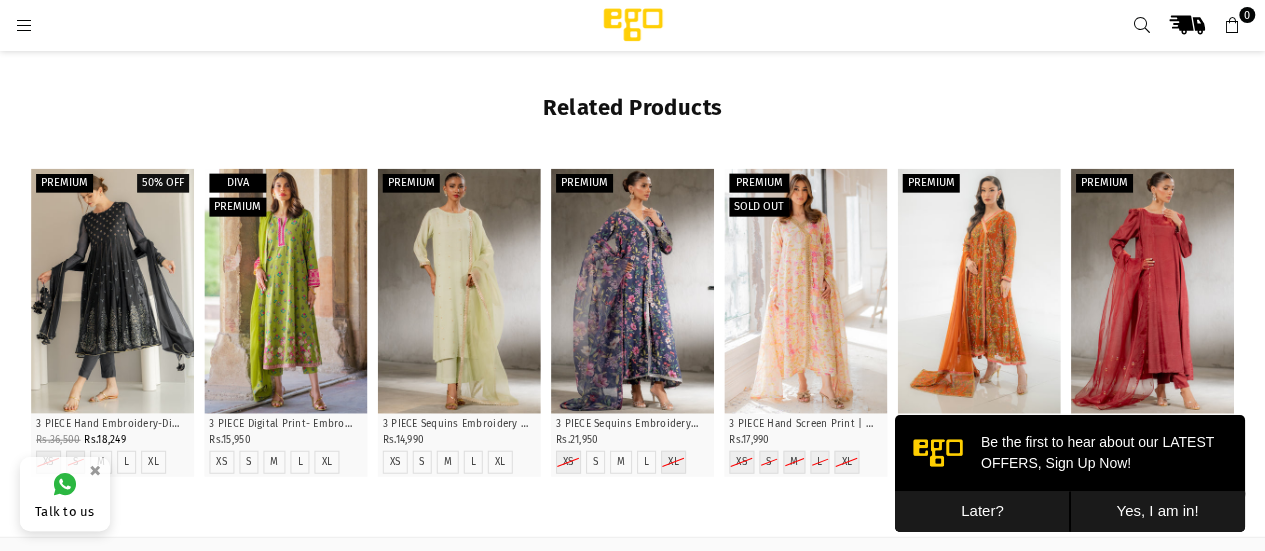 click at bounding box center (805, 291) 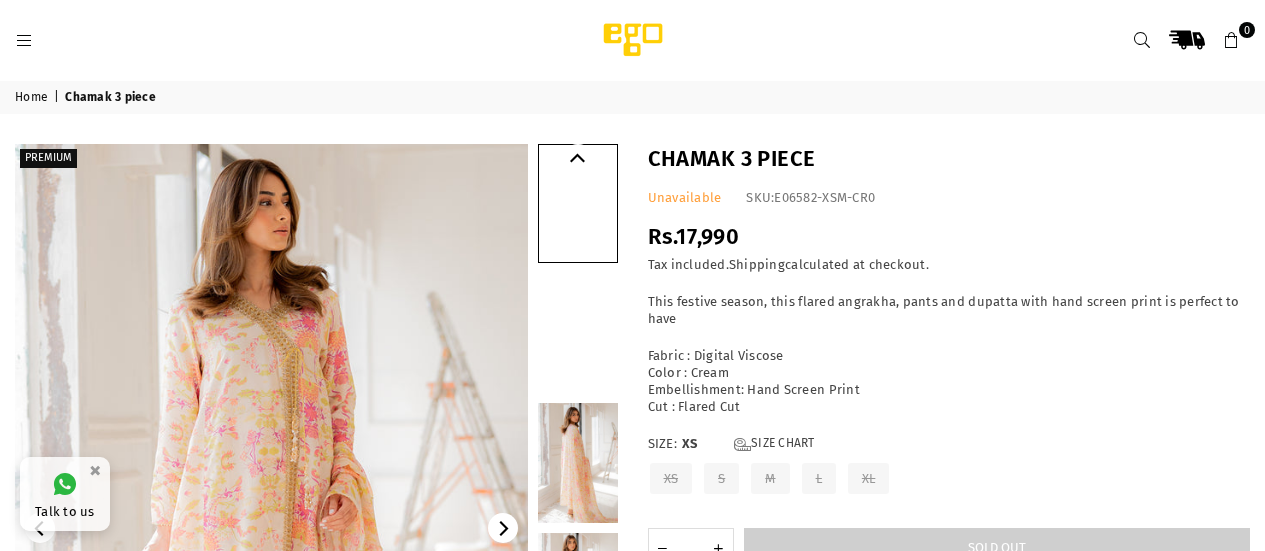 scroll, scrollTop: 0, scrollLeft: 0, axis: both 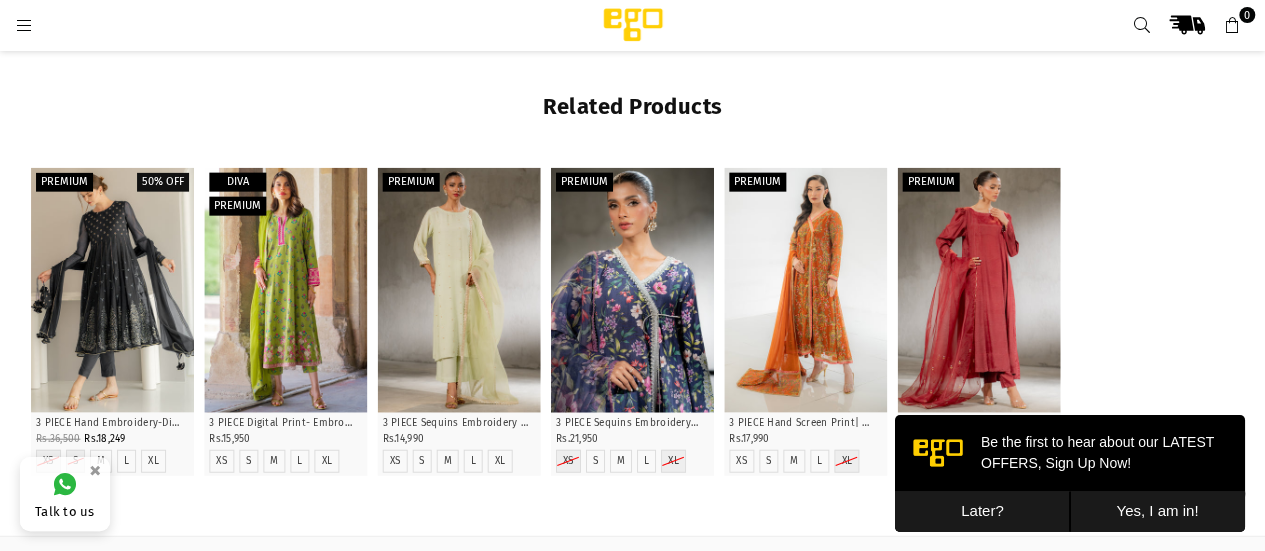 click at bounding box center (632, 290) 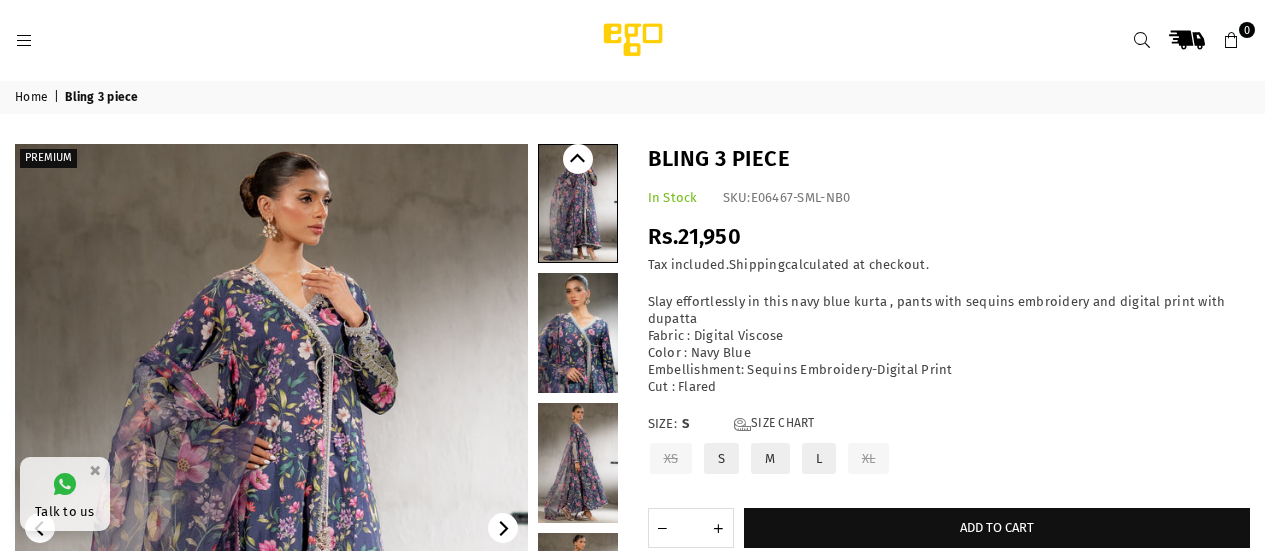 scroll, scrollTop: 0, scrollLeft: 0, axis: both 